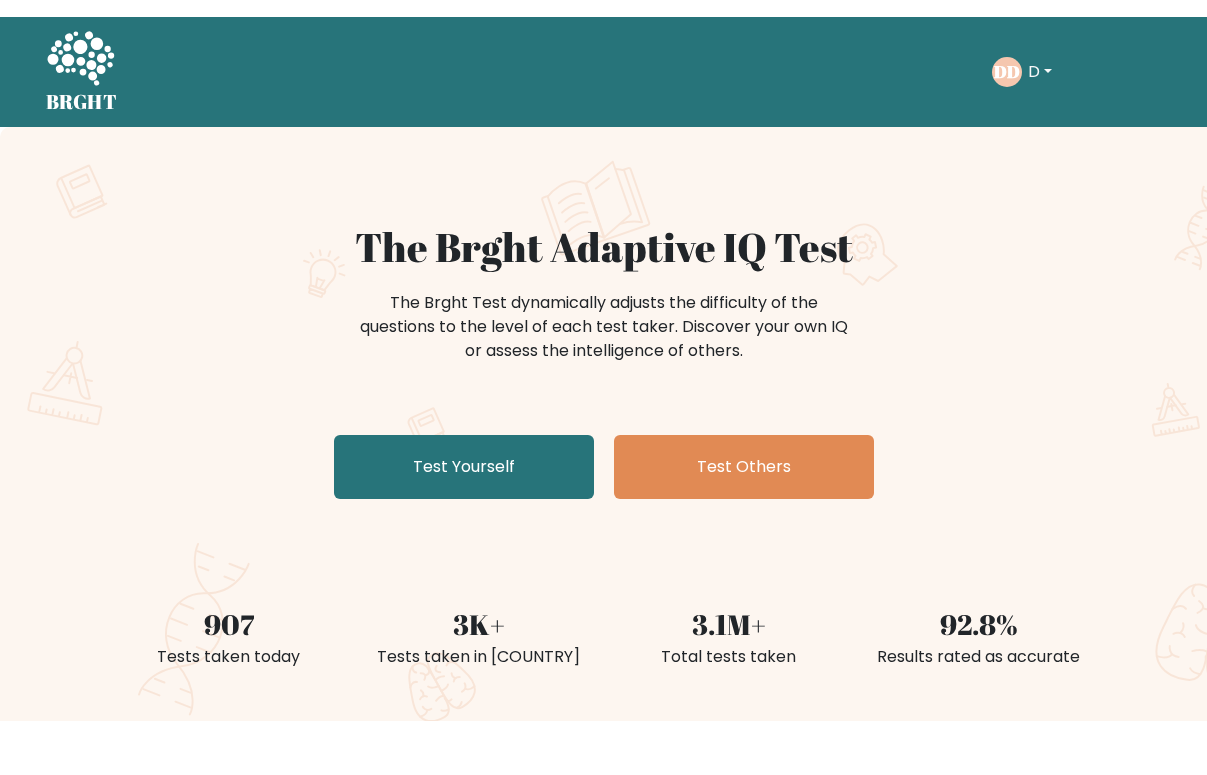 scroll, scrollTop: 0, scrollLeft: 0, axis: both 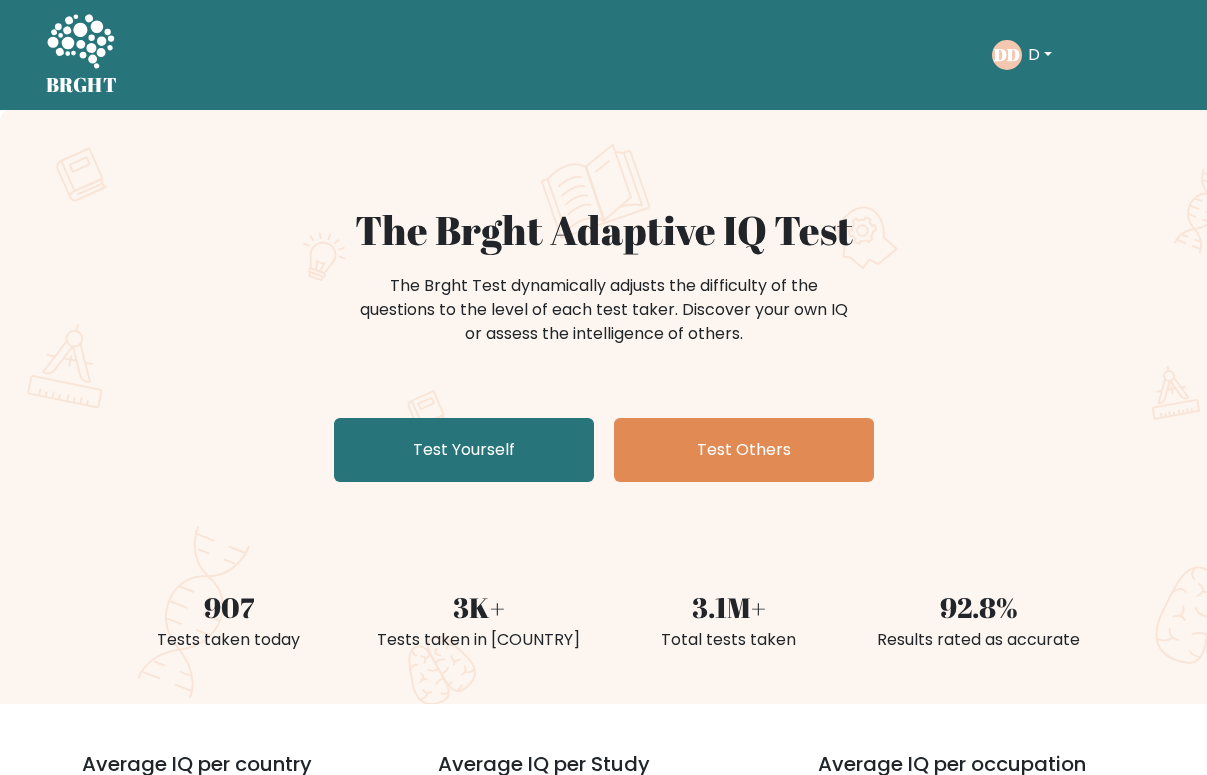click on "D" at bounding box center [1040, 55] 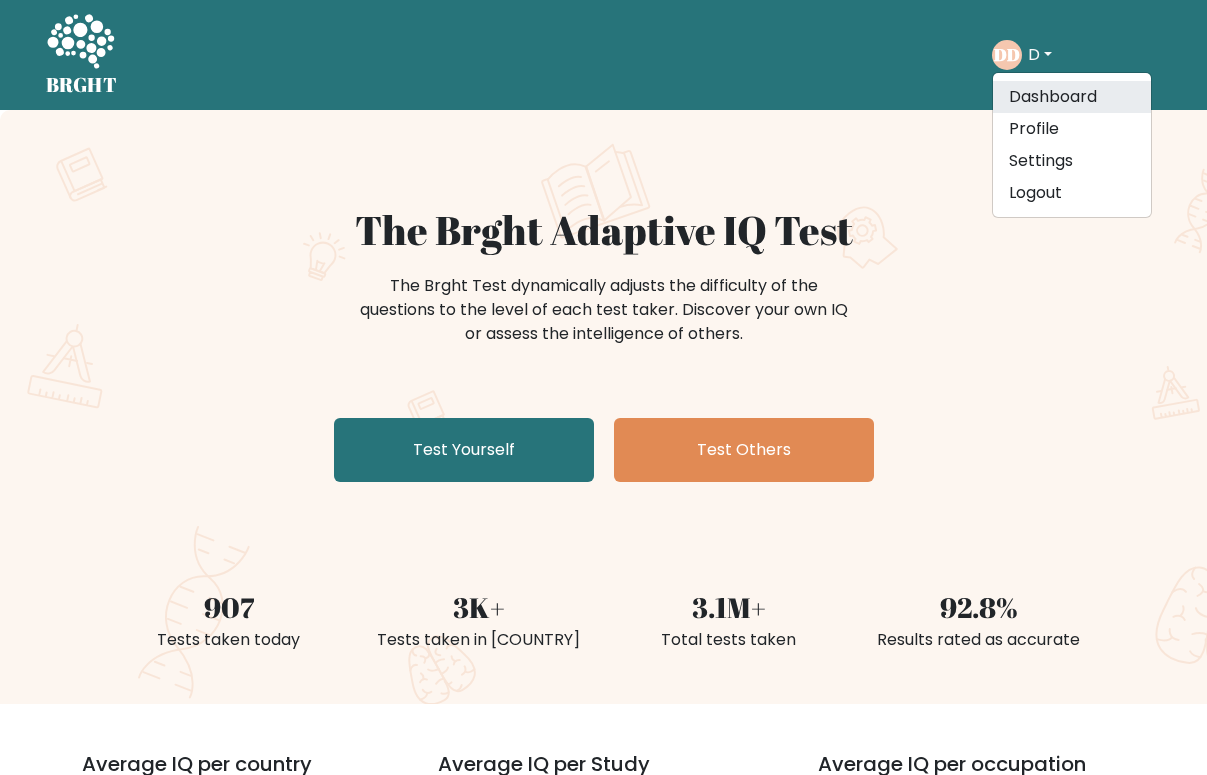 click on "Dashboard" at bounding box center [1072, 97] 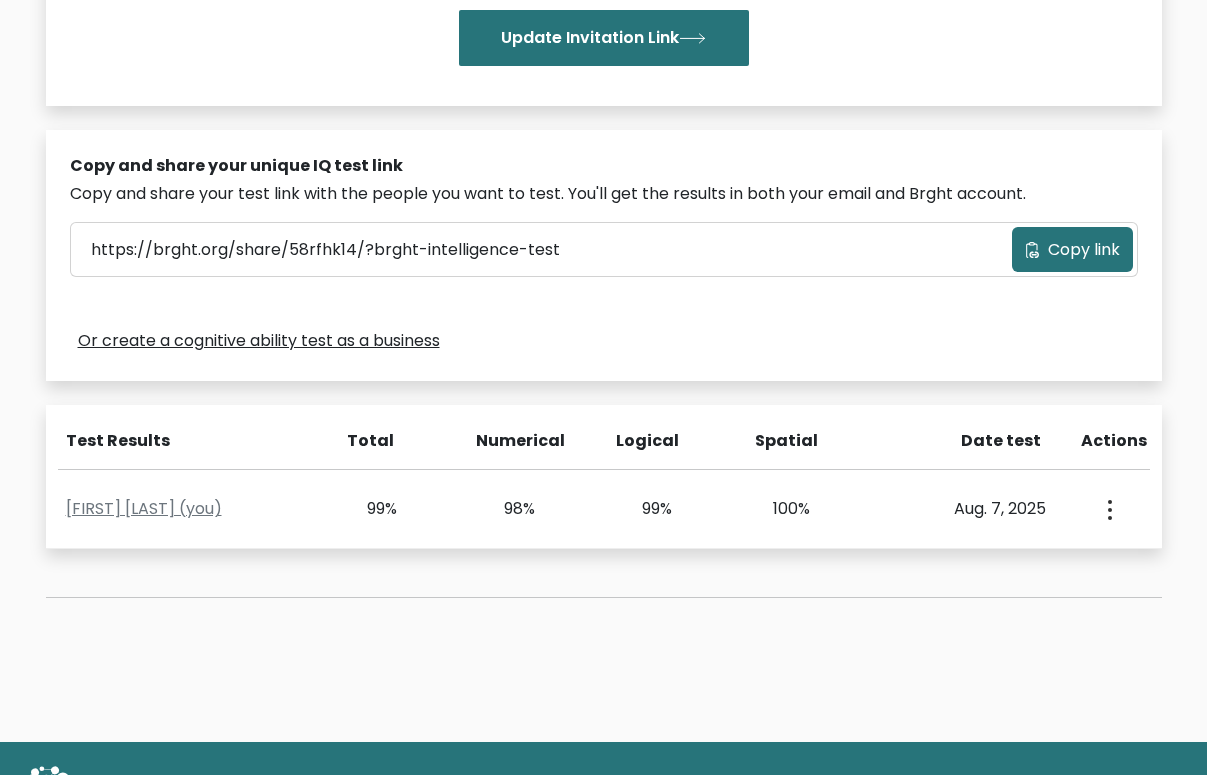 scroll, scrollTop: 504, scrollLeft: 0, axis: vertical 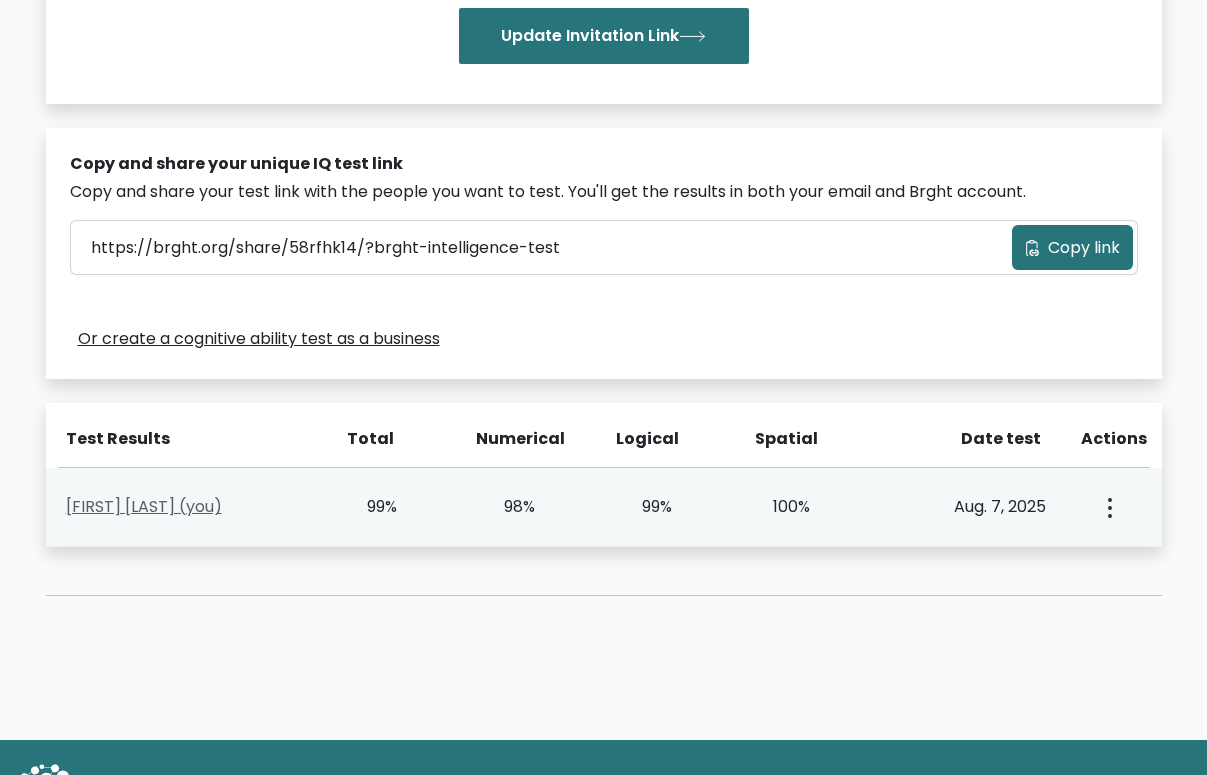 click on "D D (you)" at bounding box center [144, 506] 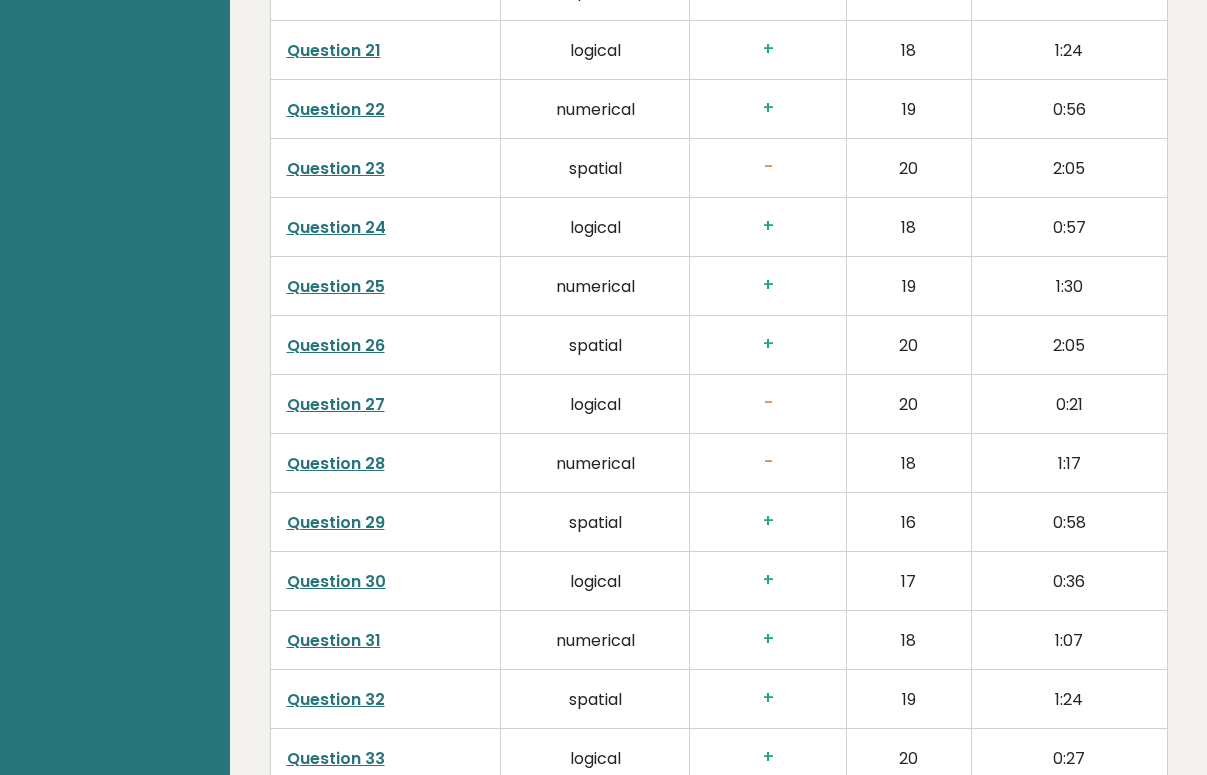 scroll, scrollTop: 4674, scrollLeft: 0, axis: vertical 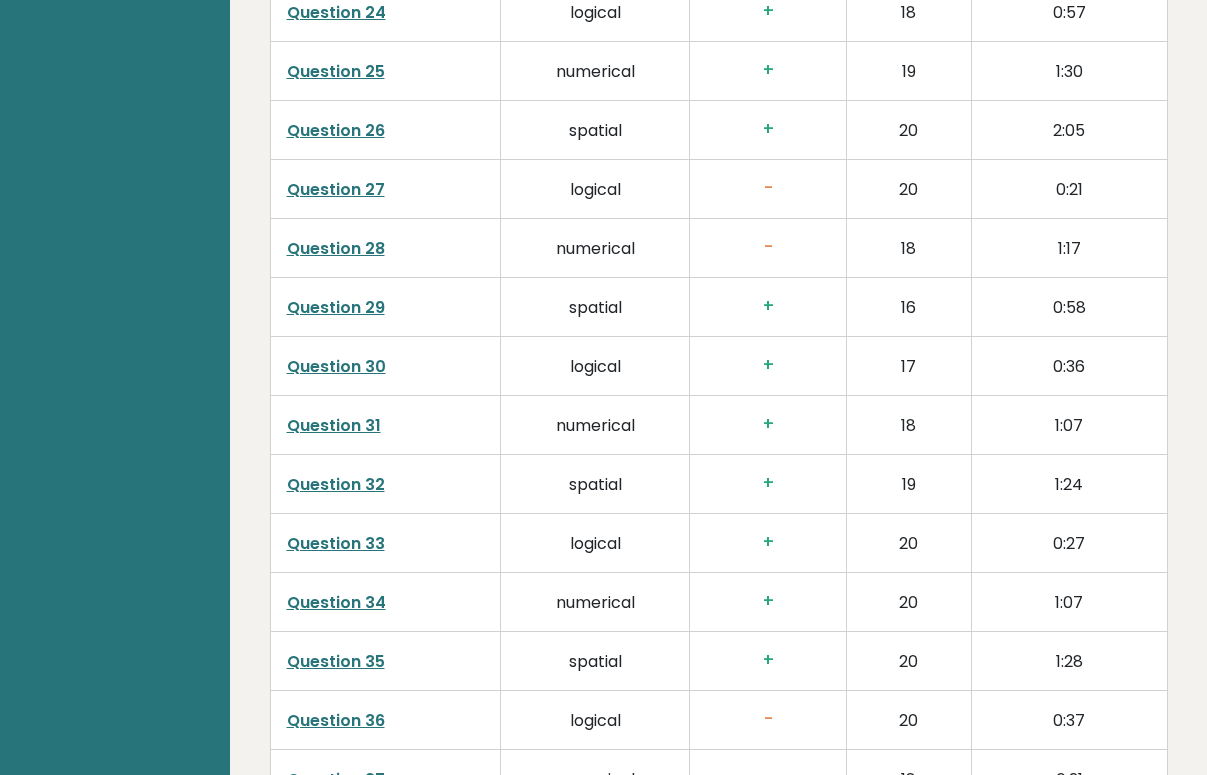 click on "Question
32" at bounding box center (336, 484) 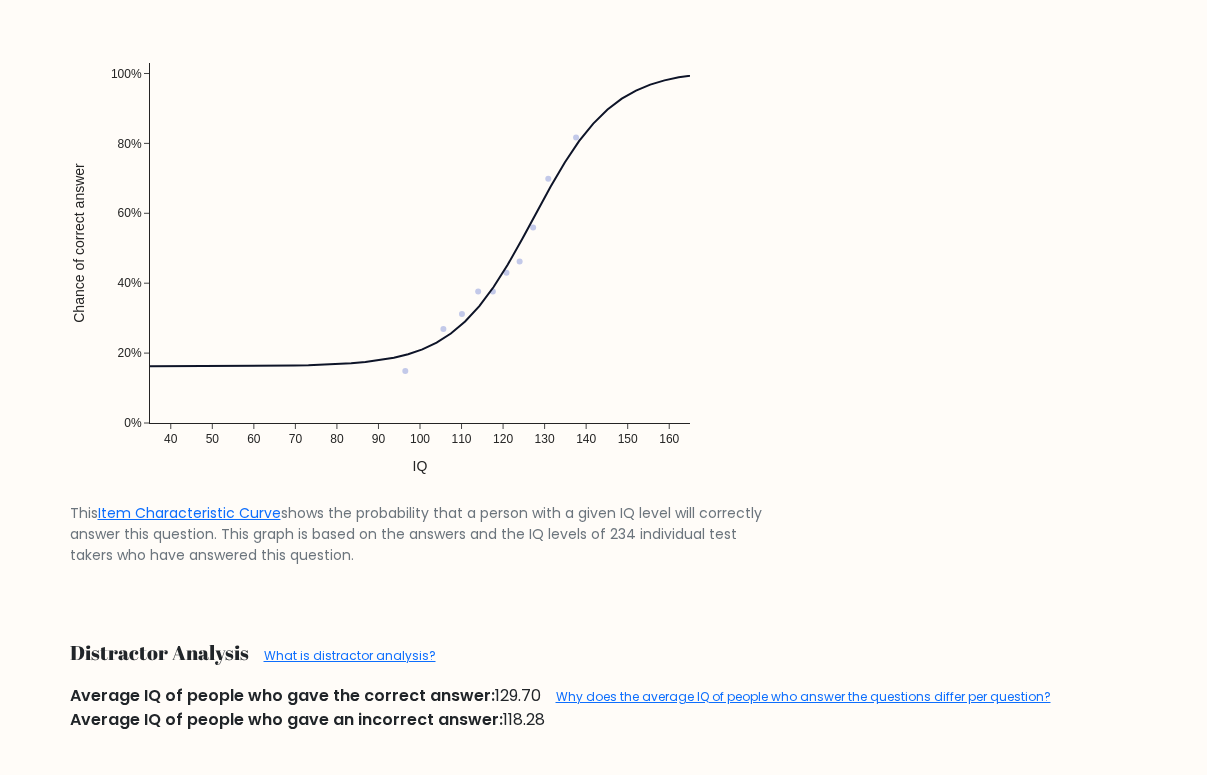 scroll, scrollTop: 1793, scrollLeft: 0, axis: vertical 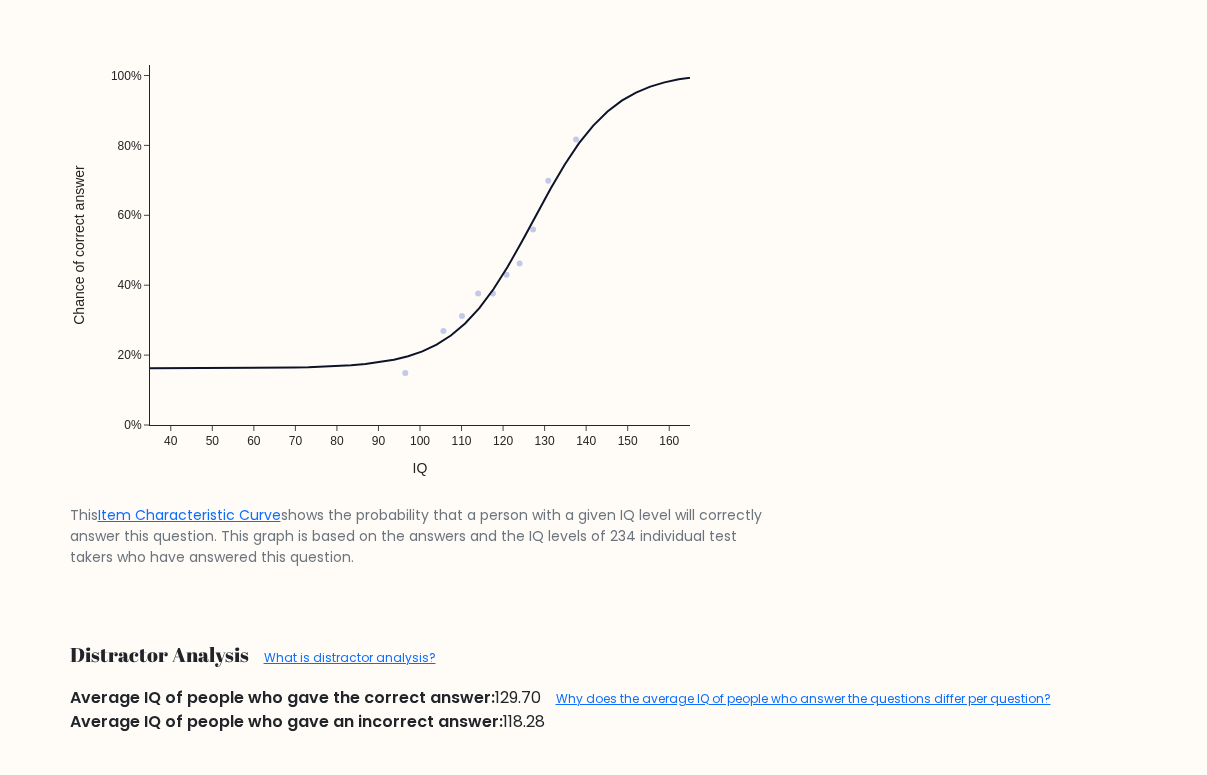 drag, startPoint x: 796, startPoint y: 351, endPoint x: 799, endPoint y: 207, distance: 144.03125 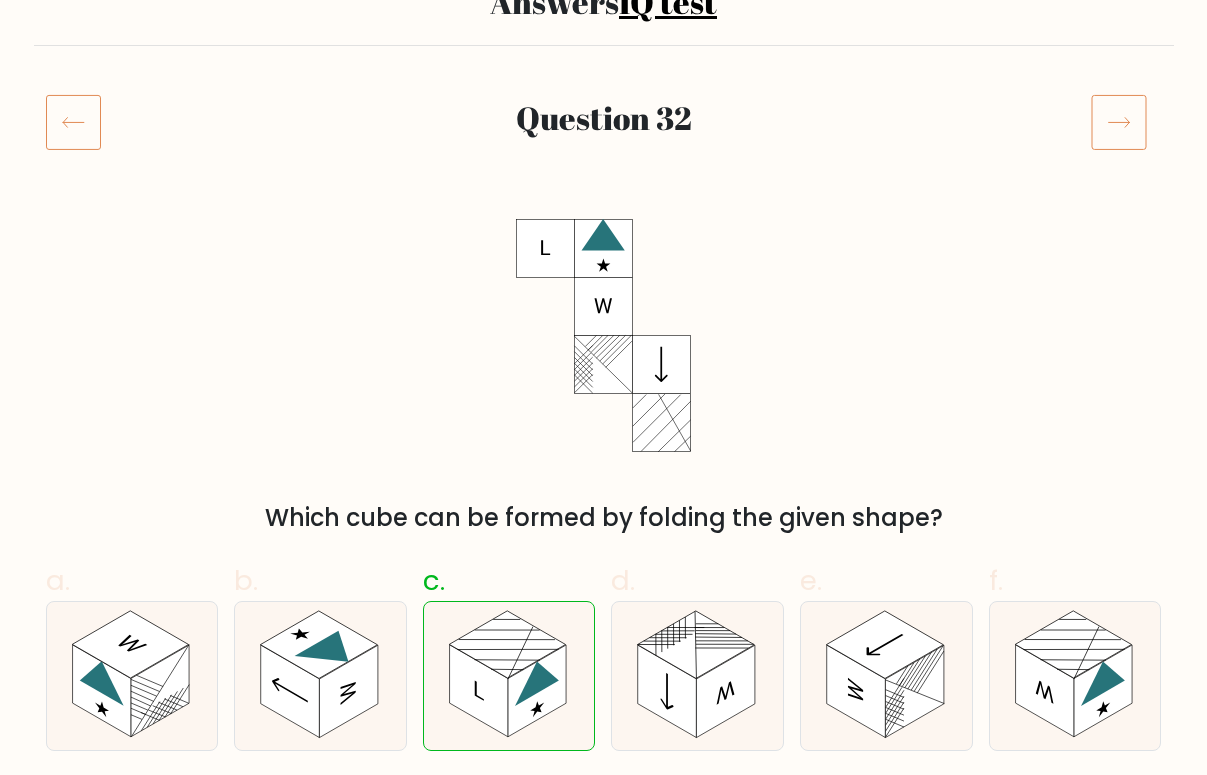 scroll, scrollTop: 0, scrollLeft: 0, axis: both 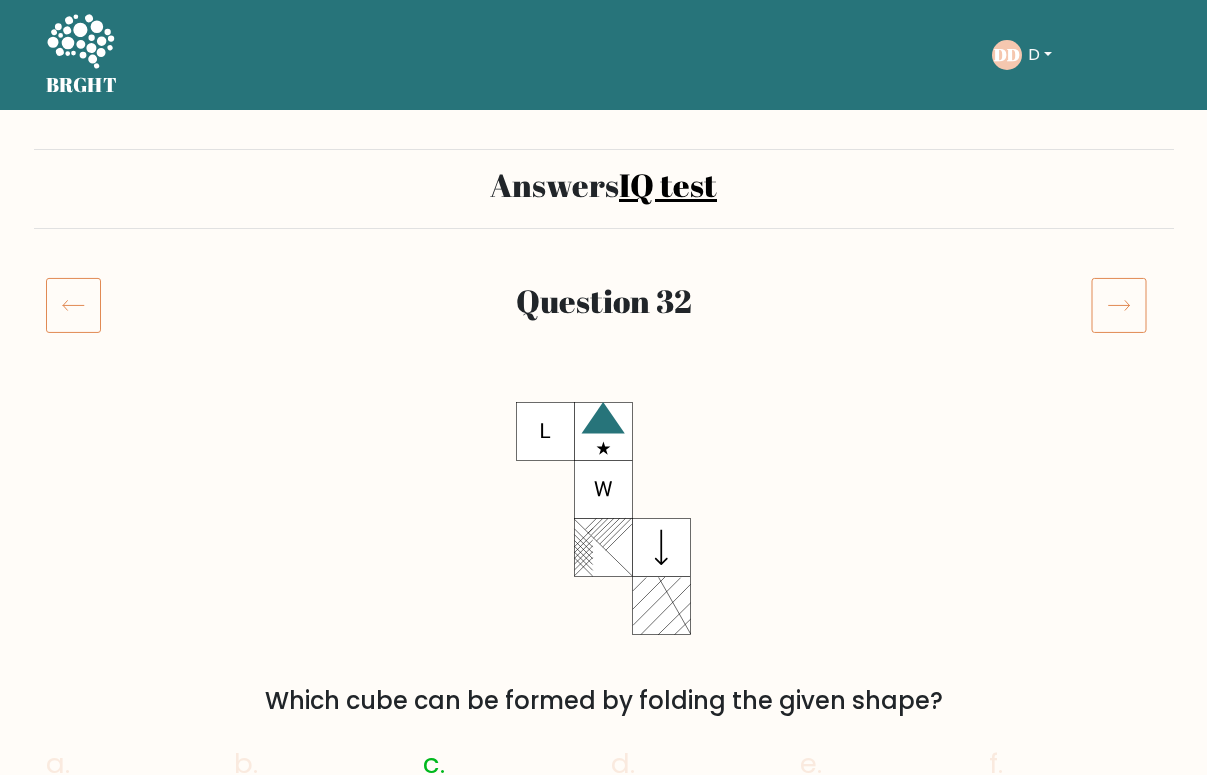 click 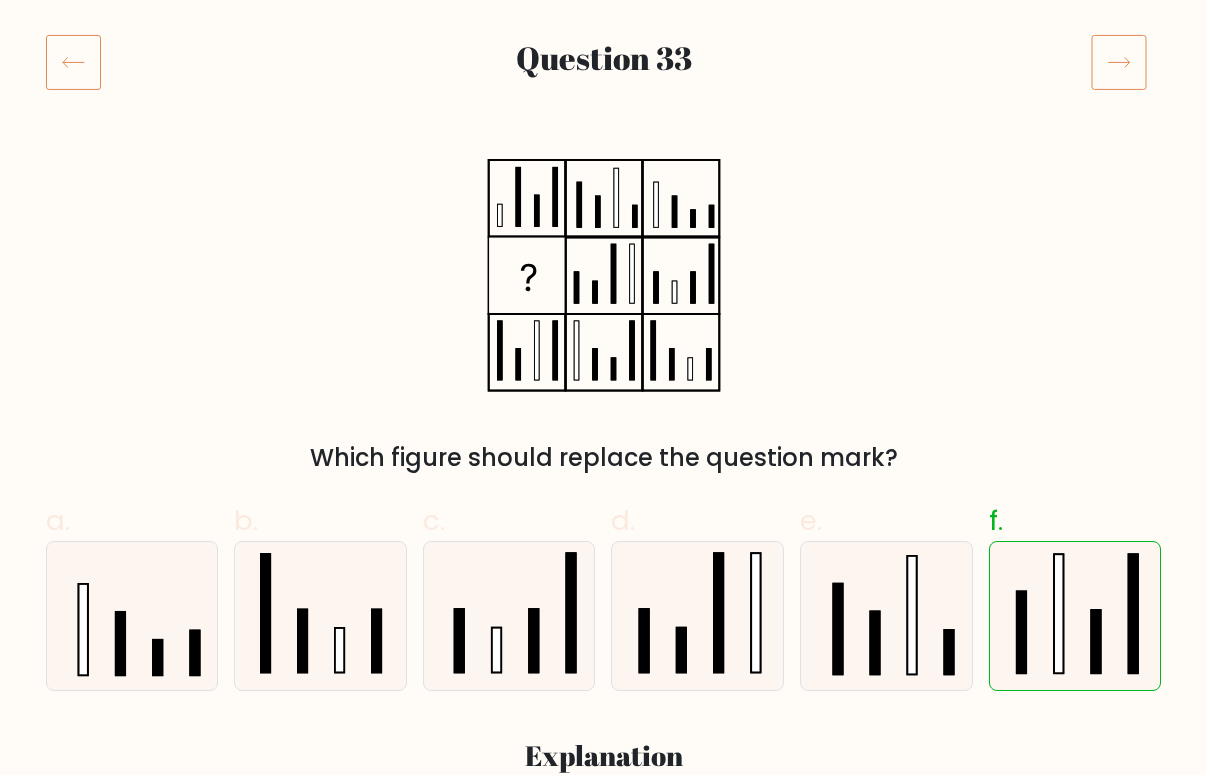 scroll, scrollTop: 236, scrollLeft: 0, axis: vertical 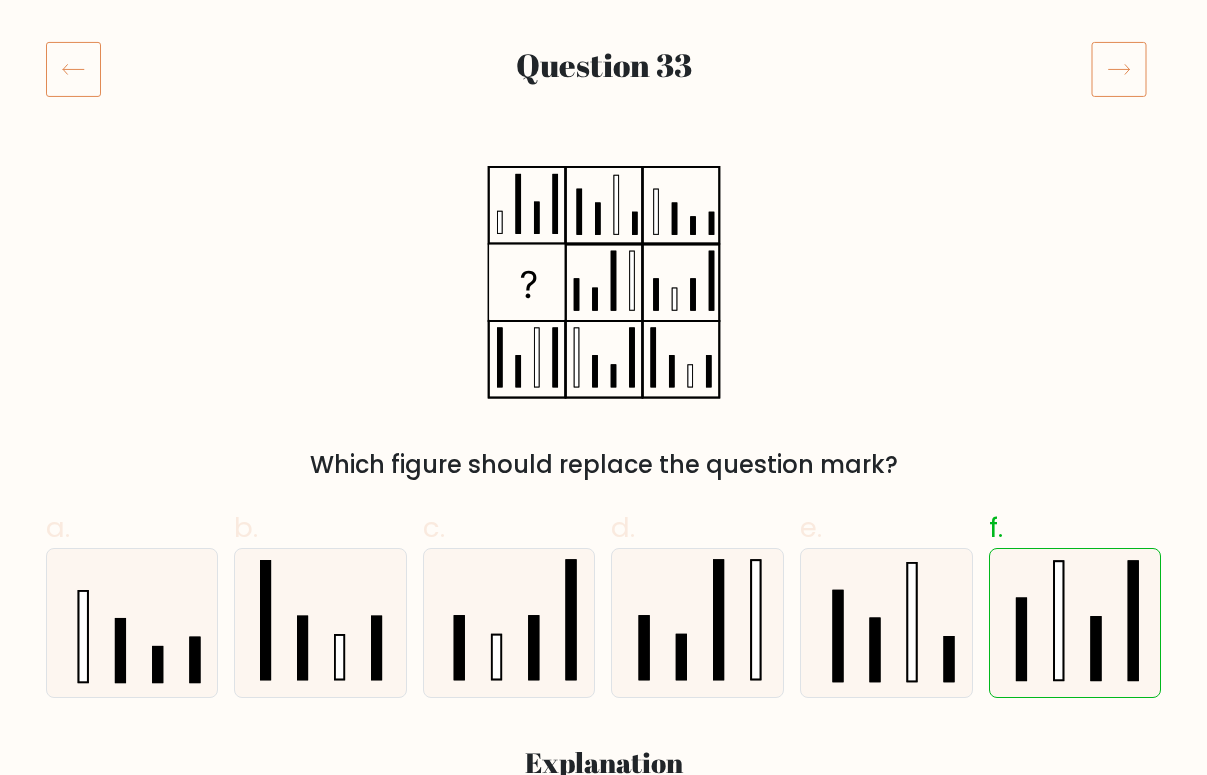 click 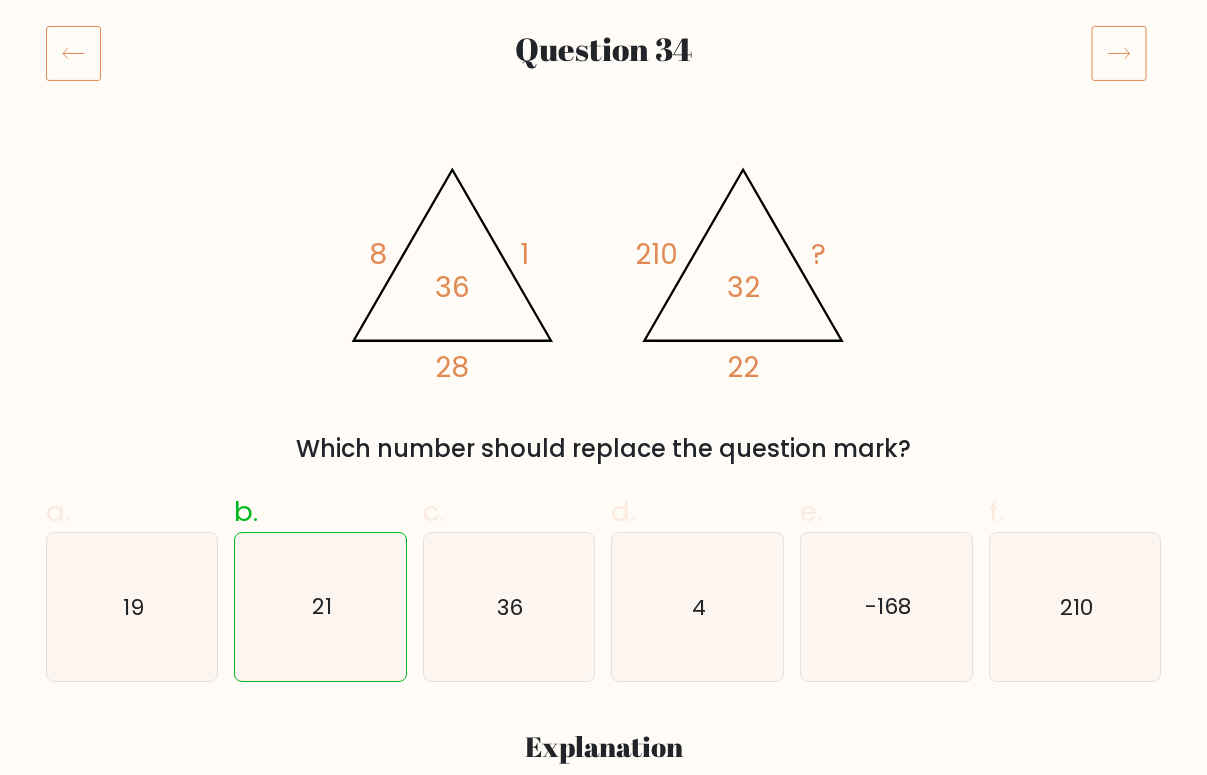 scroll, scrollTop: 268, scrollLeft: 0, axis: vertical 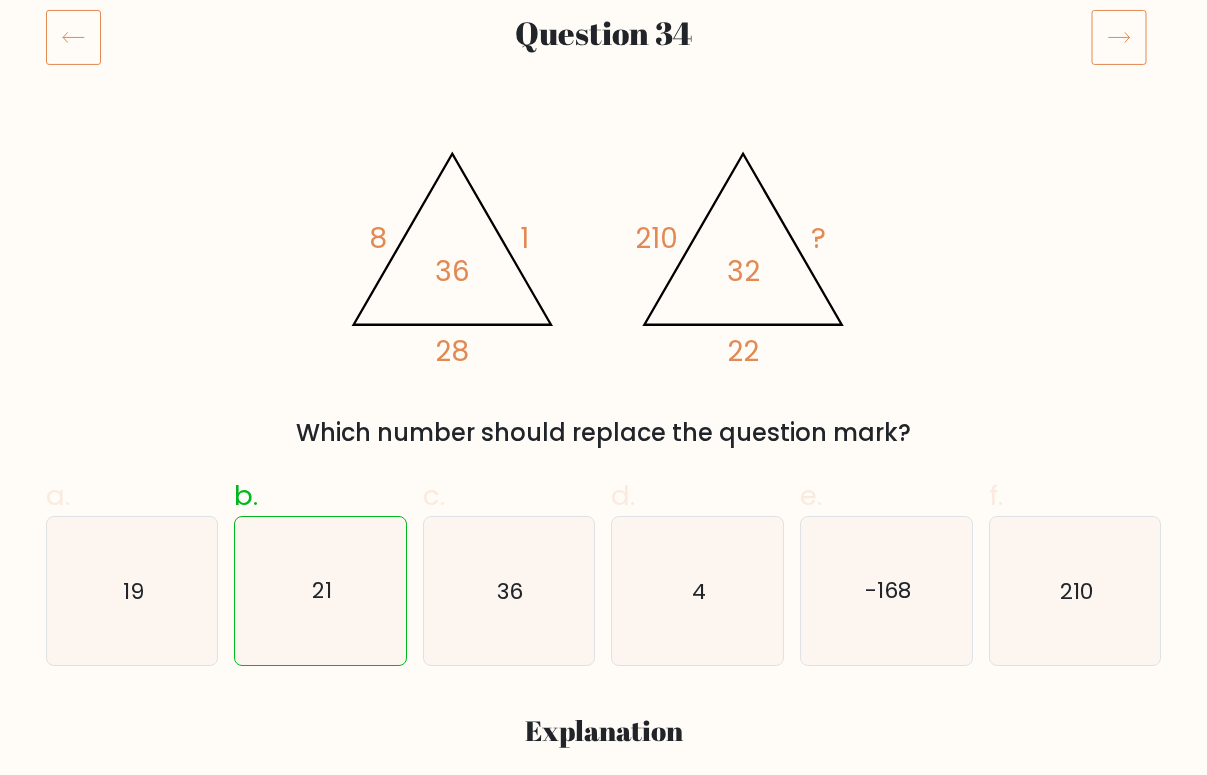 click 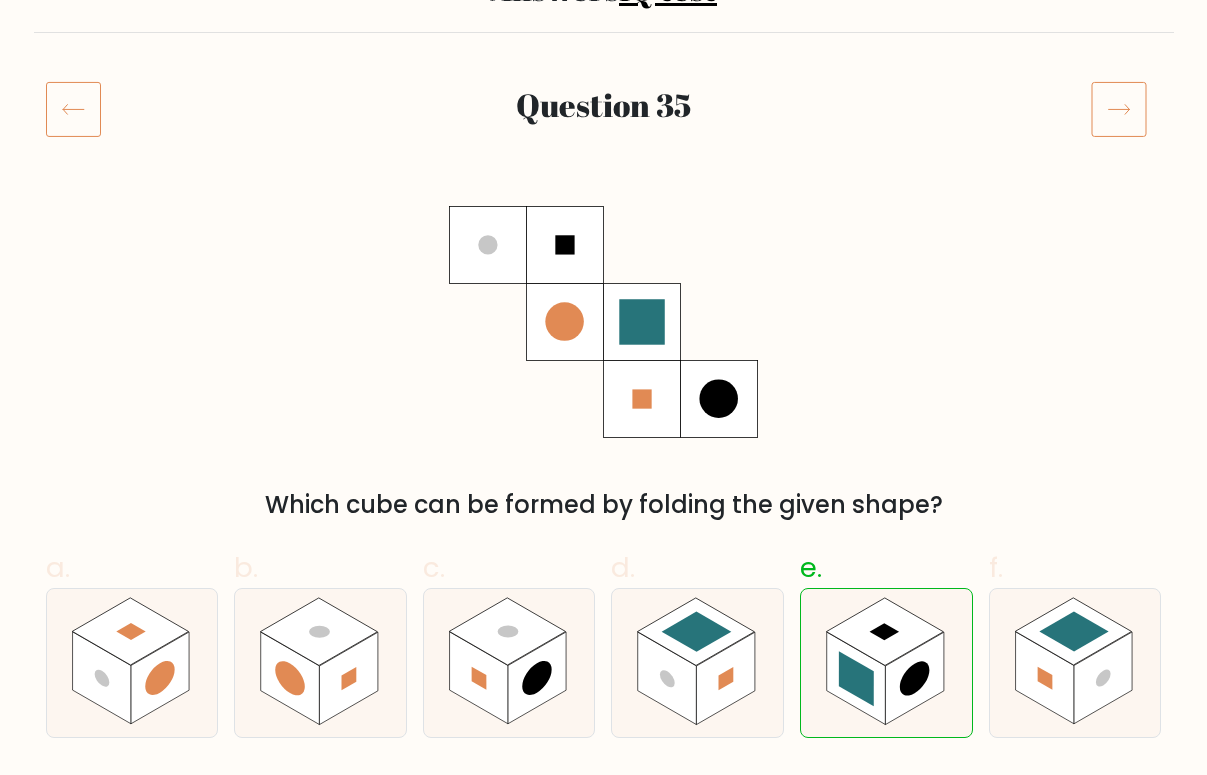 scroll, scrollTop: 200, scrollLeft: 0, axis: vertical 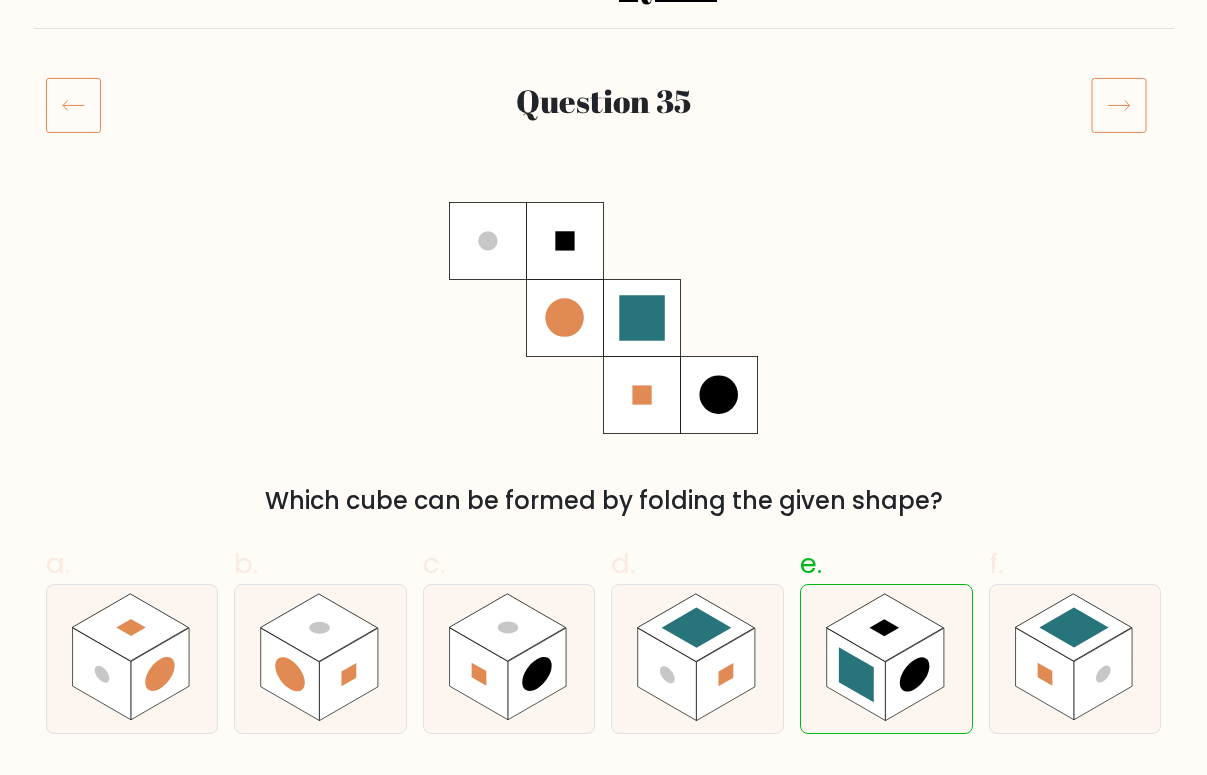 click 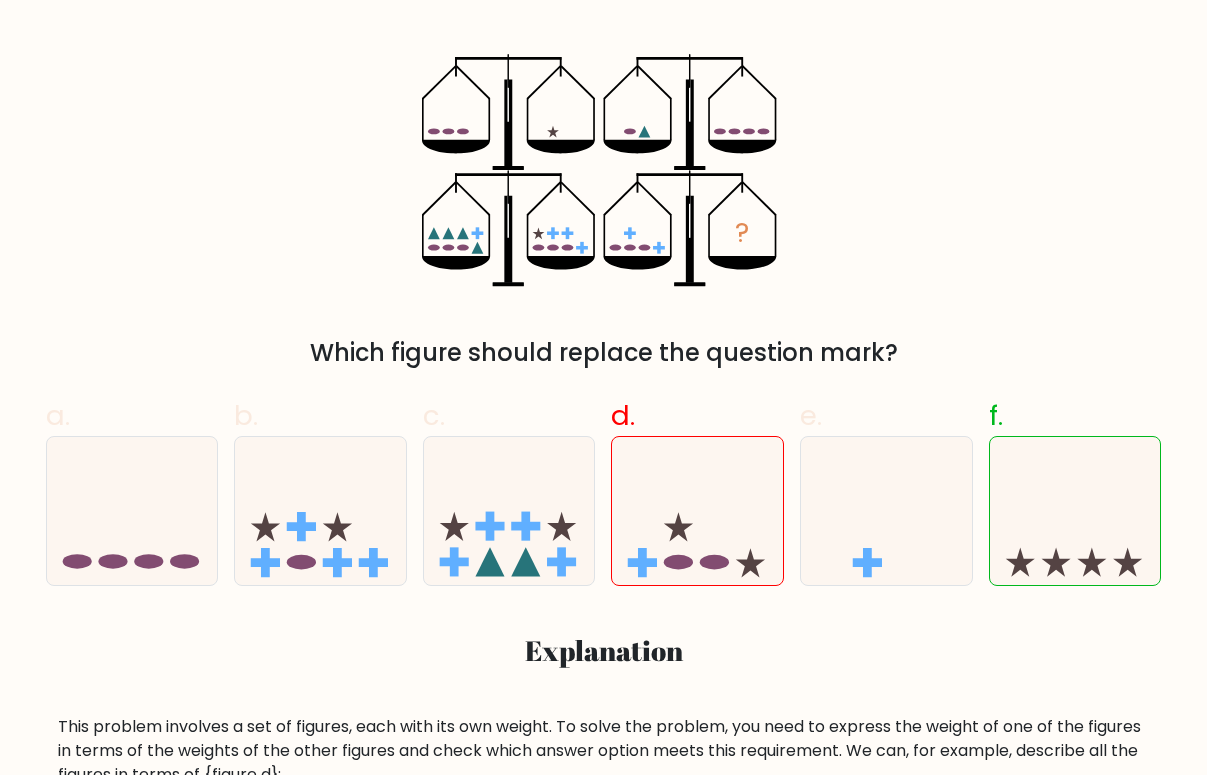 scroll, scrollTop: 262, scrollLeft: 0, axis: vertical 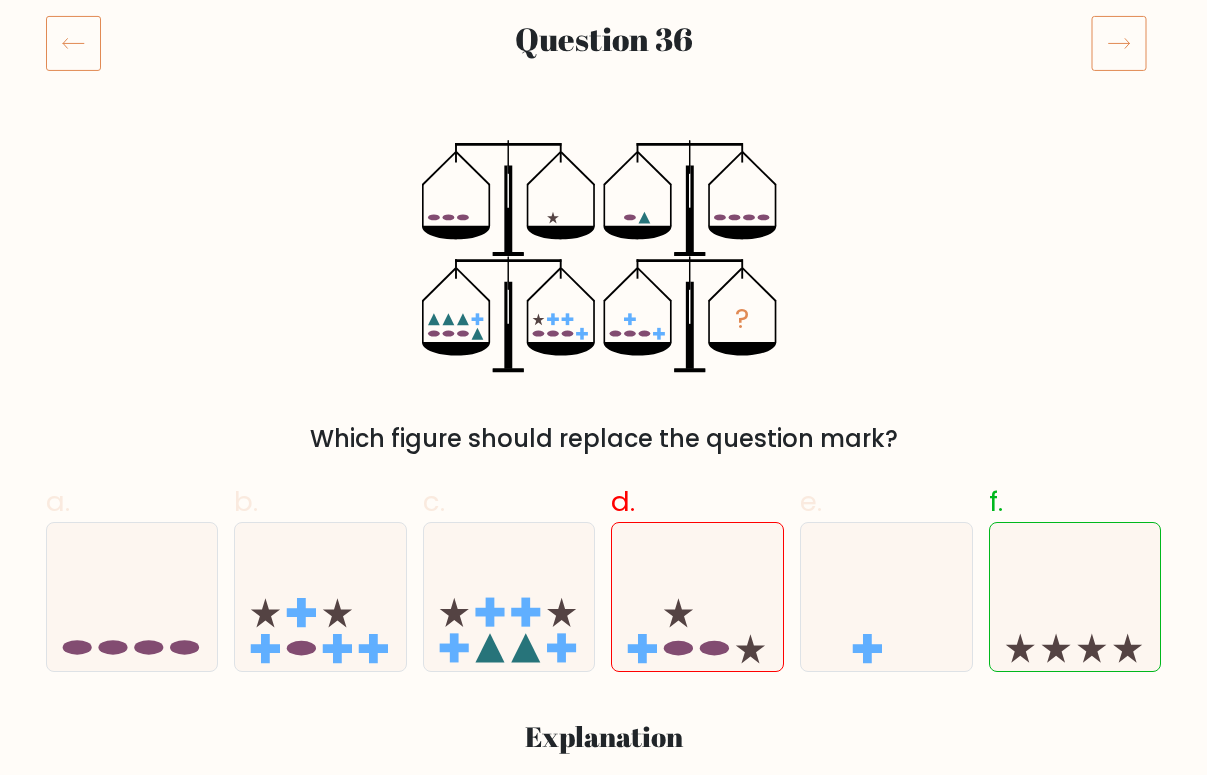 click 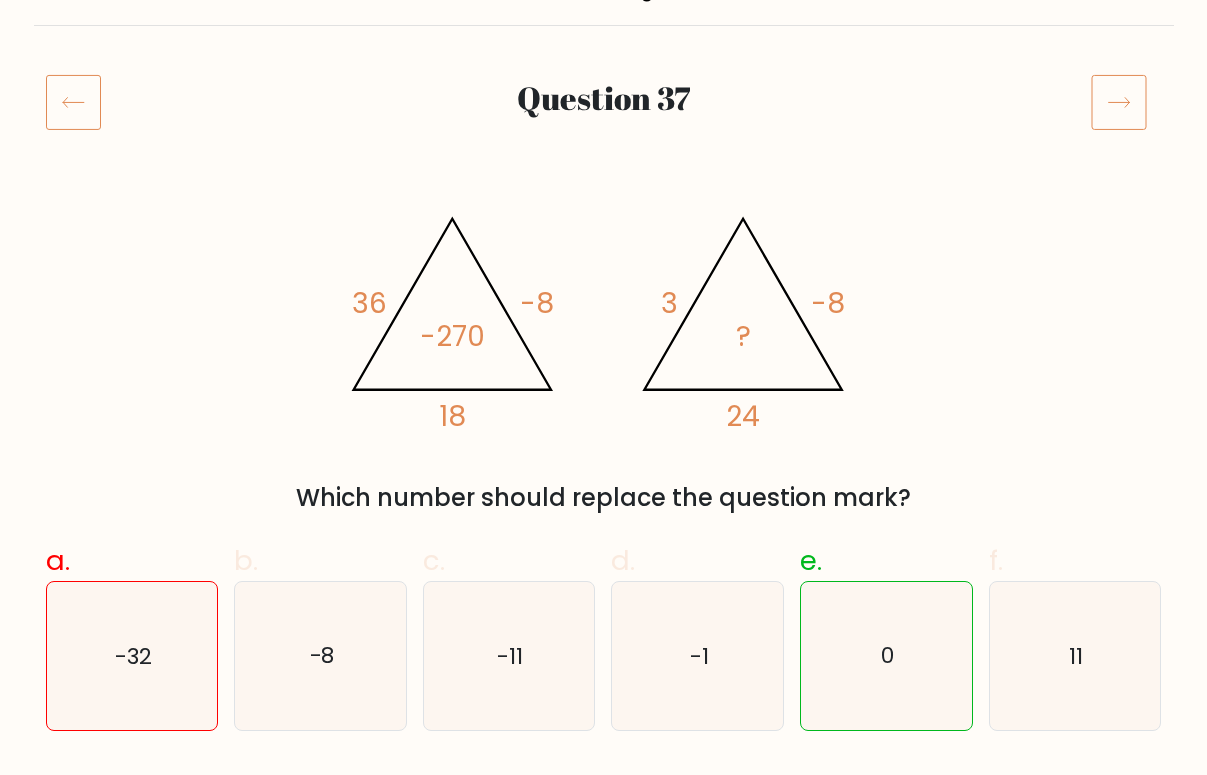 scroll, scrollTop: 204, scrollLeft: 0, axis: vertical 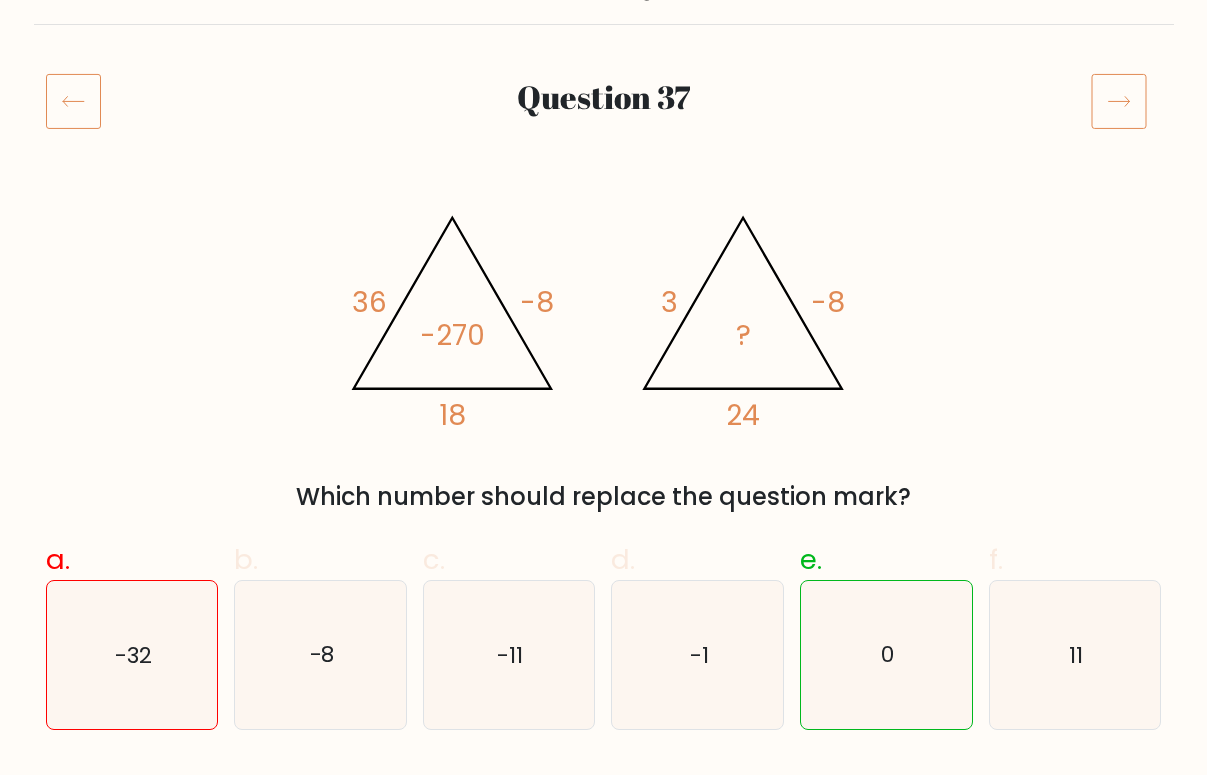 click 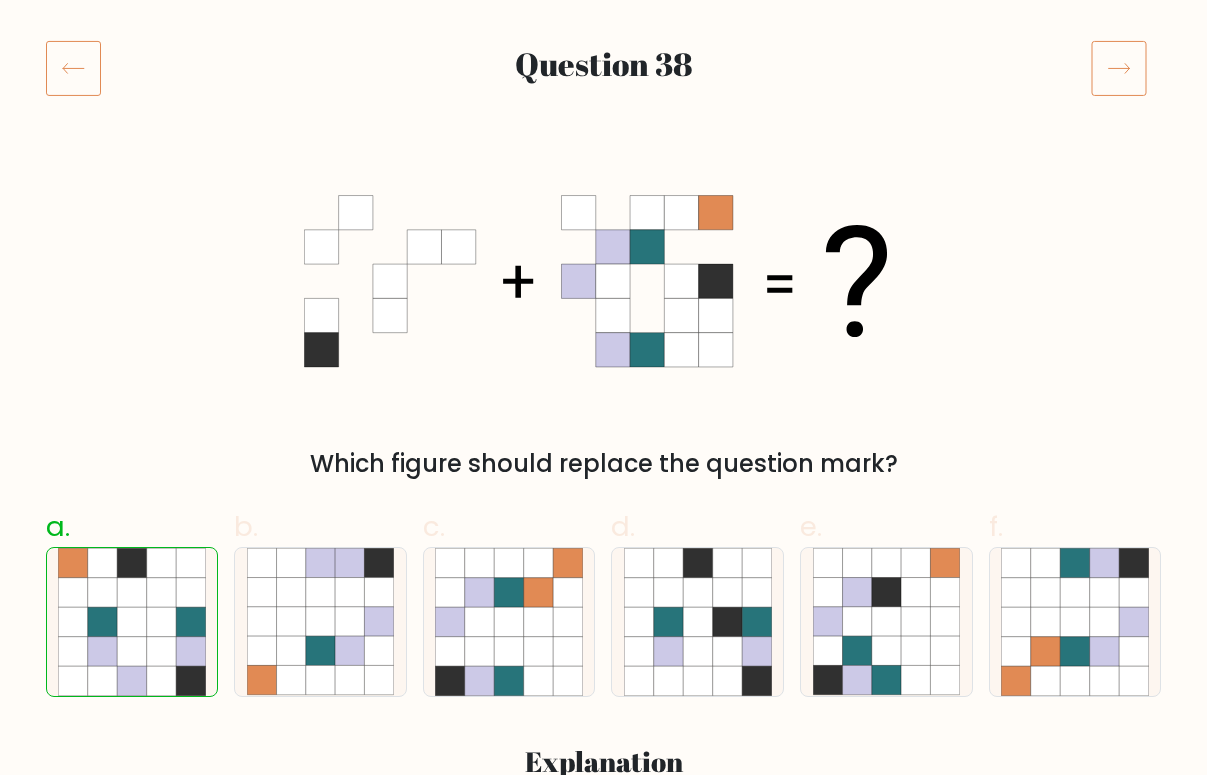 scroll, scrollTop: 236, scrollLeft: 0, axis: vertical 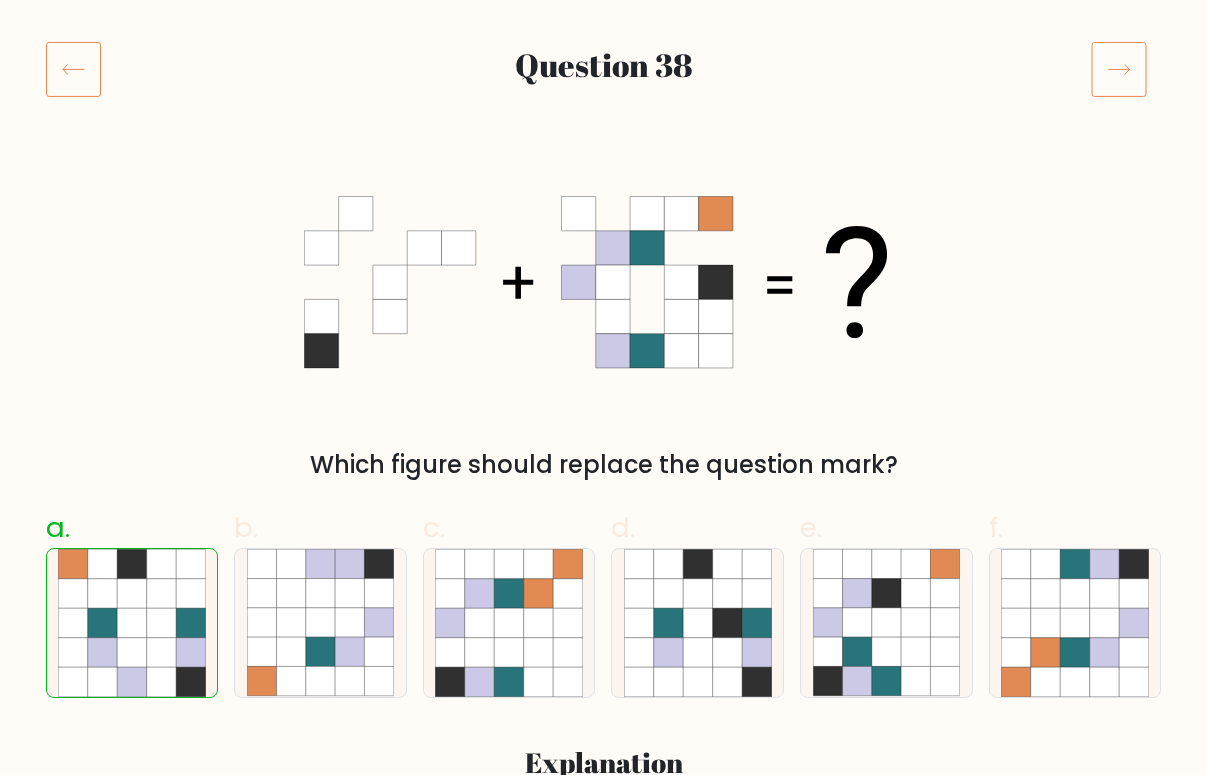 click 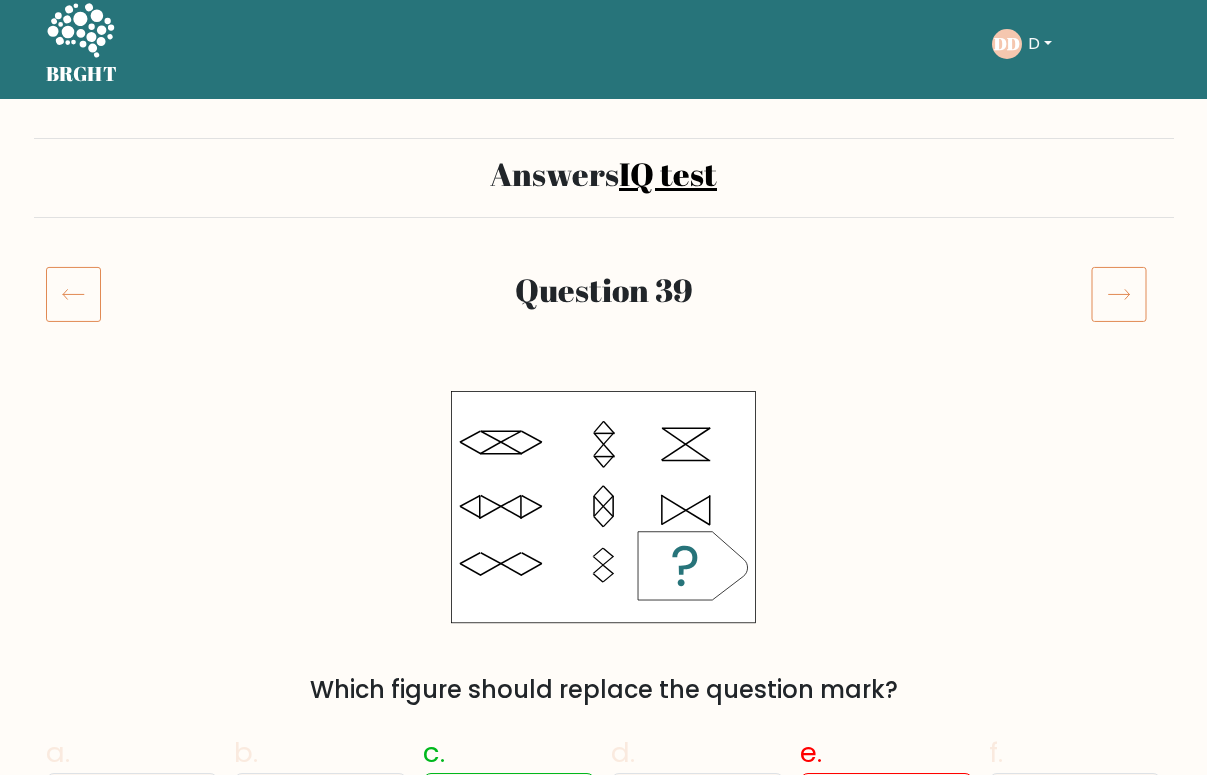 scroll, scrollTop: 0, scrollLeft: 0, axis: both 